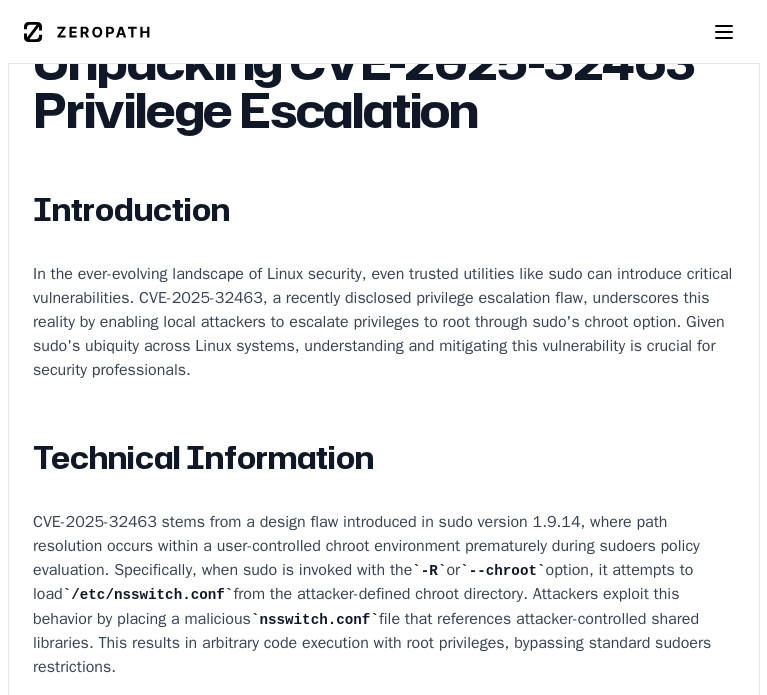 scroll, scrollTop: 0, scrollLeft: 0, axis: both 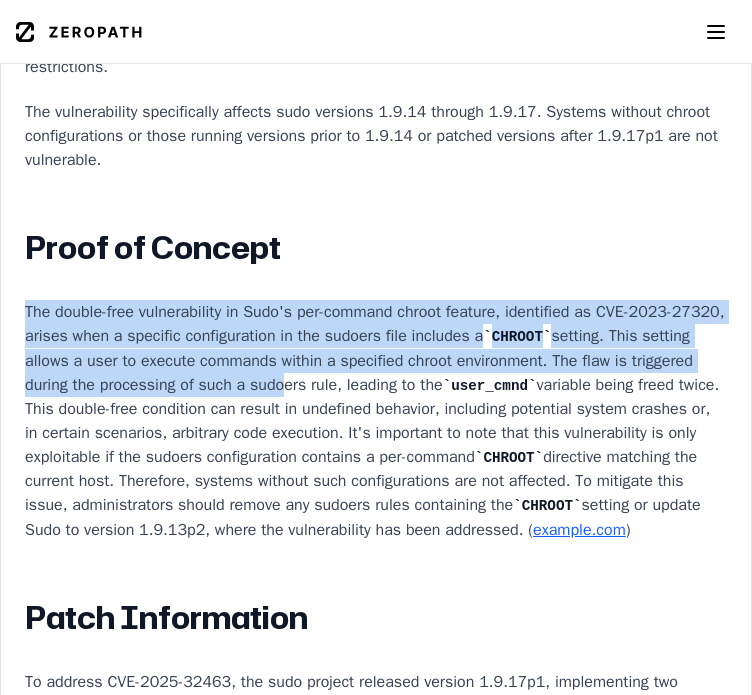 drag, startPoint x: 17, startPoint y: 344, endPoint x: 544, endPoint y: 403, distance: 530.29236 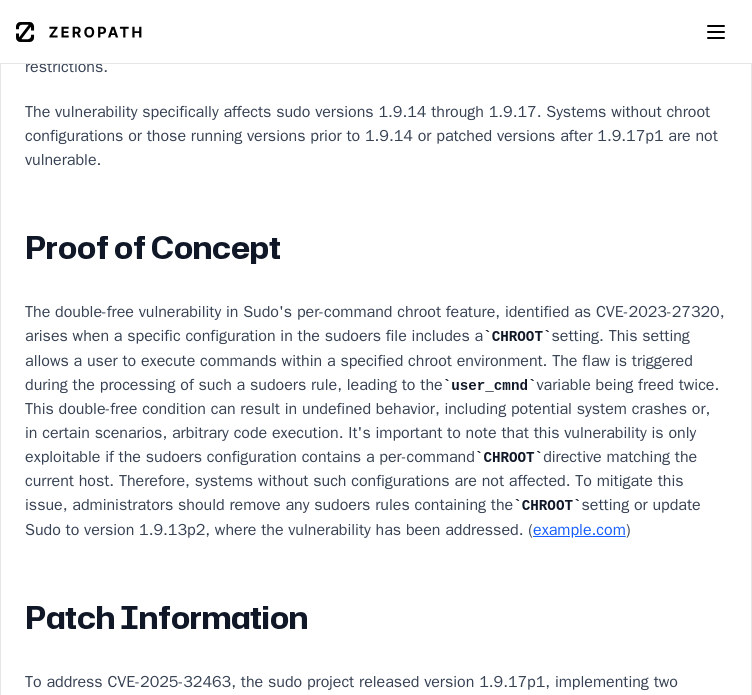 click on "The double-free vulnerability in Sudo's per-command chroot feature, identified as CVE-2023-27320, arises when a specific configuration in the sudoers file includes a  CHROOT  setting. This setting allows a user to execute commands within a specified chroot environment. The flaw is triggered during the processing of such a sudoers rule, leading to the  user_cmnd  variable being freed twice. This double-free condition can result in undefined behavior, including potential system crashes or, in certain scenarios, arbitrary code execution. It's important to note that this vulnerability is only exploitable if the sudoers configuration contains a per-command  CHROOT  directive matching the current host. Therefore, systems without such configurations are not affected. To mitigate this issue, administrators should remove any sudoers rules containing the  CHROOT  setting or update Sudo to version 1.9.13p2, where the vulnerability has been addressed. ( openwall.com )" at bounding box center [376, 420] 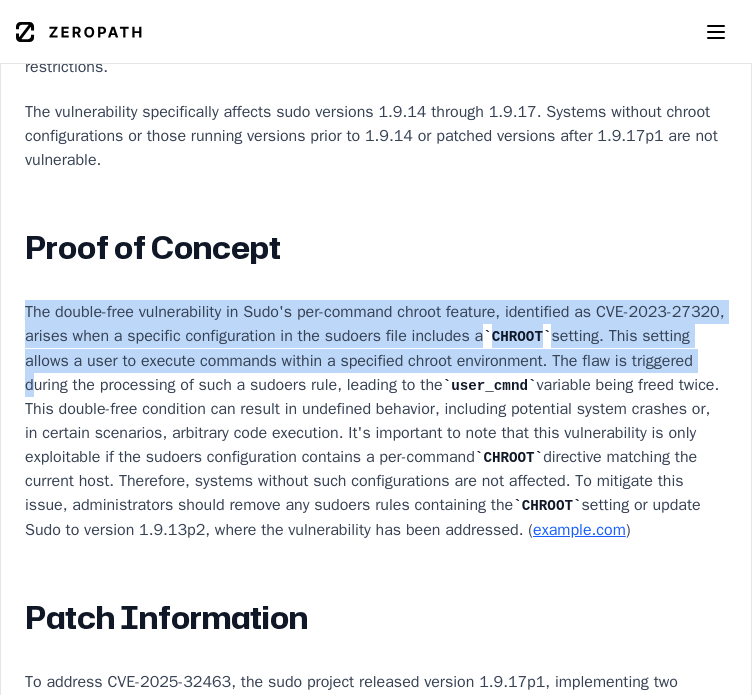 drag, startPoint x: 28, startPoint y: 319, endPoint x: 283, endPoint y: 407, distance: 269.7573 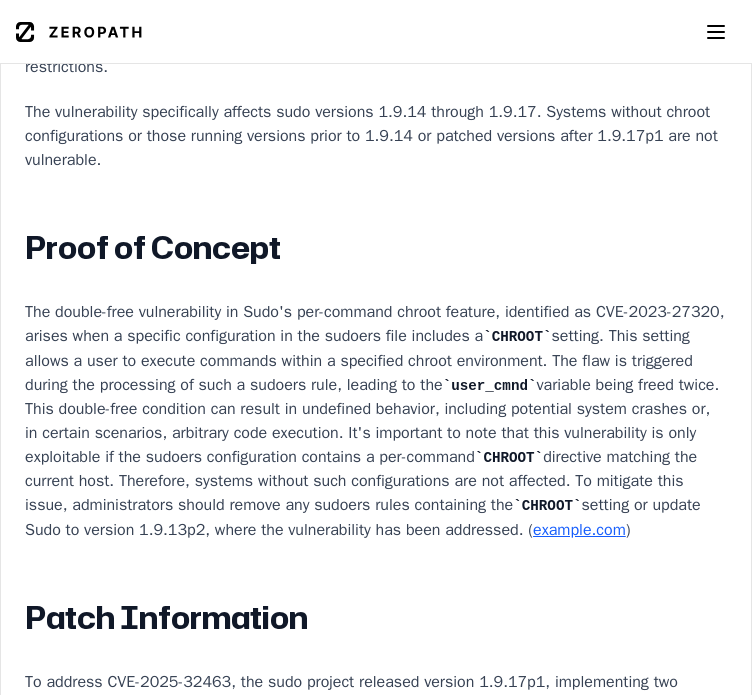 click on "The double-free vulnerability in Sudo's per-command chroot feature, identified as CVE-2023-27320, arises when a specific configuration in the sudoers file includes a  CHROOT  setting. This setting allows a user to execute commands within a specified chroot environment. The flaw is triggered during the processing of such a sudoers rule, leading to the  user_cmnd  variable being freed twice. This double-free condition can result in undefined behavior, including potential system crashes or, in certain scenarios, arbitrary code execution. It's important to note that this vulnerability is only exploitable if the sudoers configuration contains a per-command  CHROOT  directive matching the current host. Therefore, systems without such configurations are not affected. To mitigate this issue, administrators should remove any sudoers rules containing the  CHROOT  setting or update Sudo to version 1.9.13p2, where the vulnerability has been addressed. ( openwall.com )" at bounding box center [376, 420] 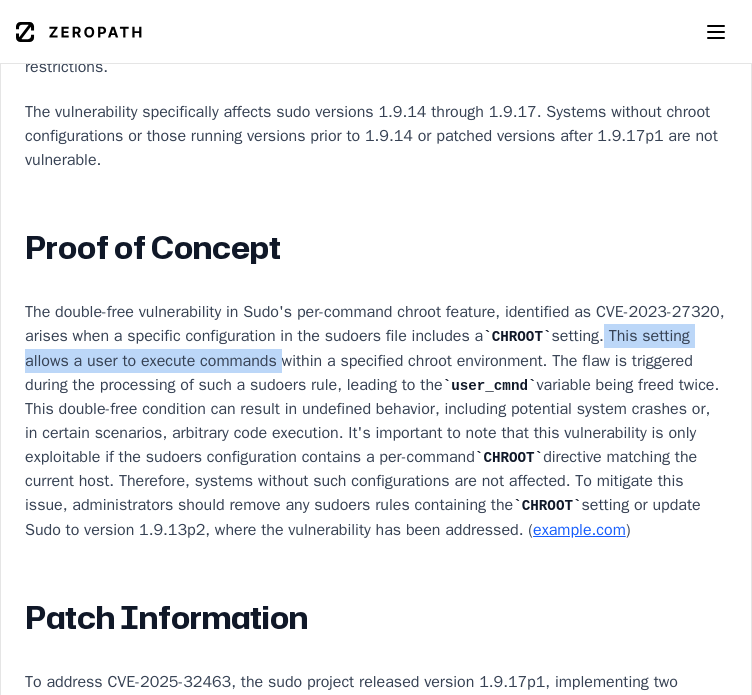 drag, startPoint x: 99, startPoint y: 391, endPoint x: 435, endPoint y: 393, distance: 336.00595 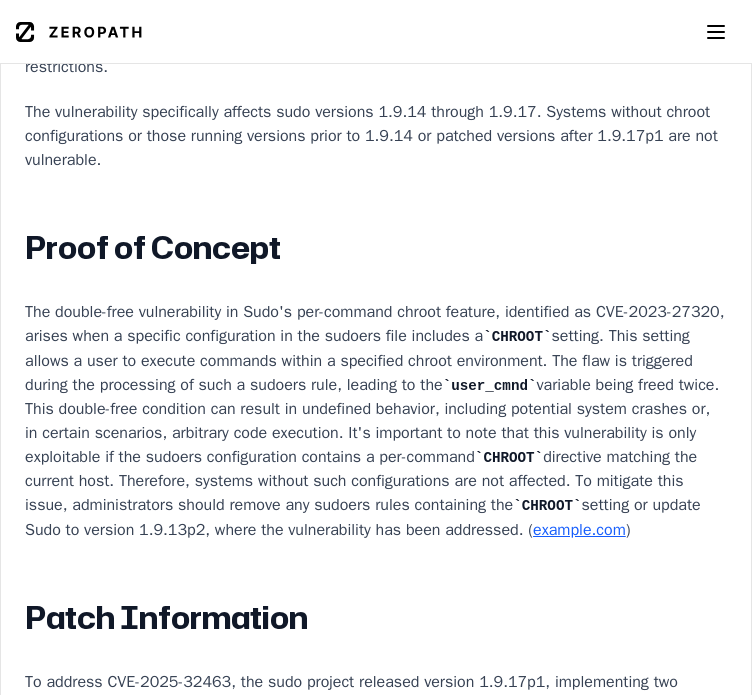 click on "The double-free vulnerability in Sudo's per-command chroot feature, identified as CVE-2023-27320, arises when a specific configuration in the sudoers file includes a  CHROOT  setting. This setting allows a user to execute commands within a specified chroot environment. The flaw is triggered during the processing of such a sudoers rule, leading to the  user_cmnd  variable being freed twice. This double-free condition can result in undefined behavior, including potential system crashes or, in certain scenarios, arbitrary code execution. It's important to note that this vulnerability is only exploitable if the sudoers configuration contains a per-command  CHROOT  directive matching the current host. Therefore, systems without such configurations are not affected. To mitigate this issue, administrators should remove any sudoers rules containing the  CHROOT  setting or update Sudo to version 1.9.13p2, where the vulnerability has been addressed. ( openwall.com )" at bounding box center (376, 420) 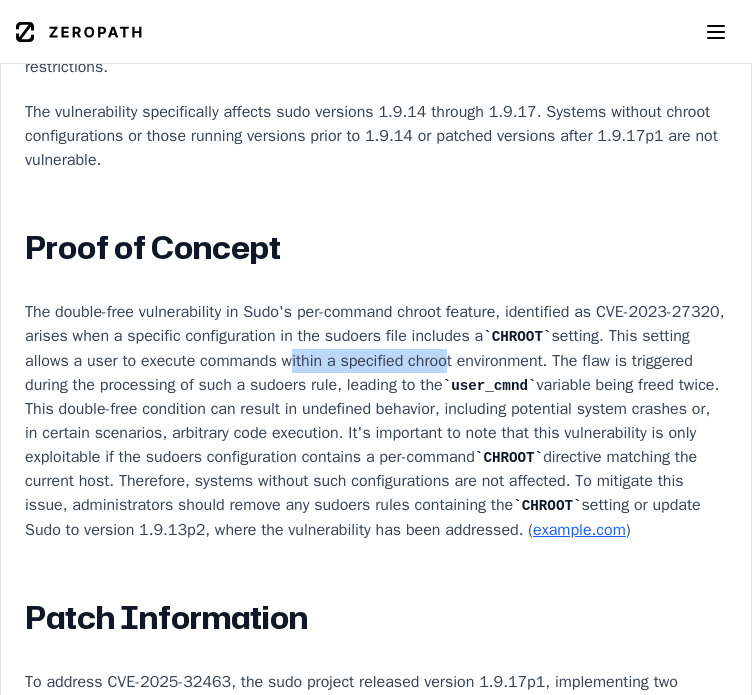 drag, startPoint x: 441, startPoint y: 383, endPoint x: 604, endPoint y: 383, distance: 163 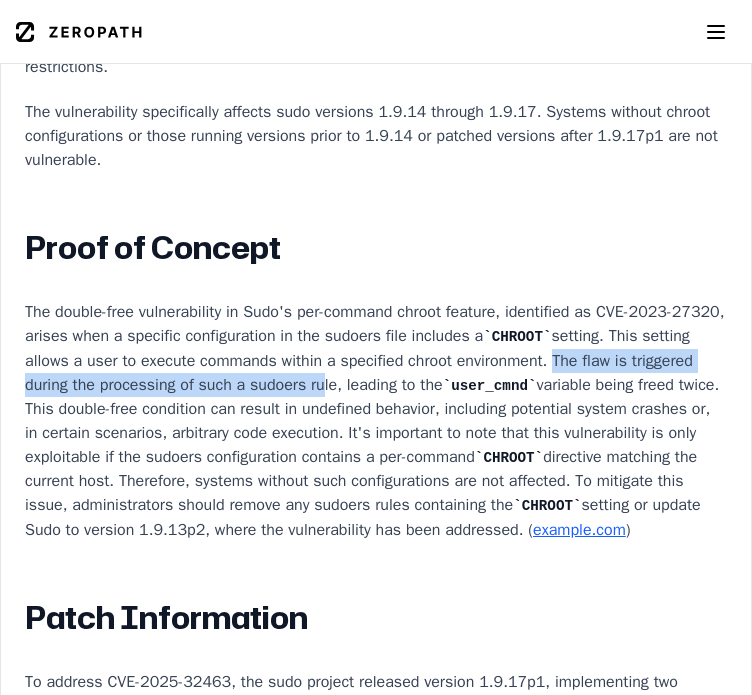 drag, startPoint x: 121, startPoint y: 409, endPoint x: 606, endPoint y: 415, distance: 485.0371 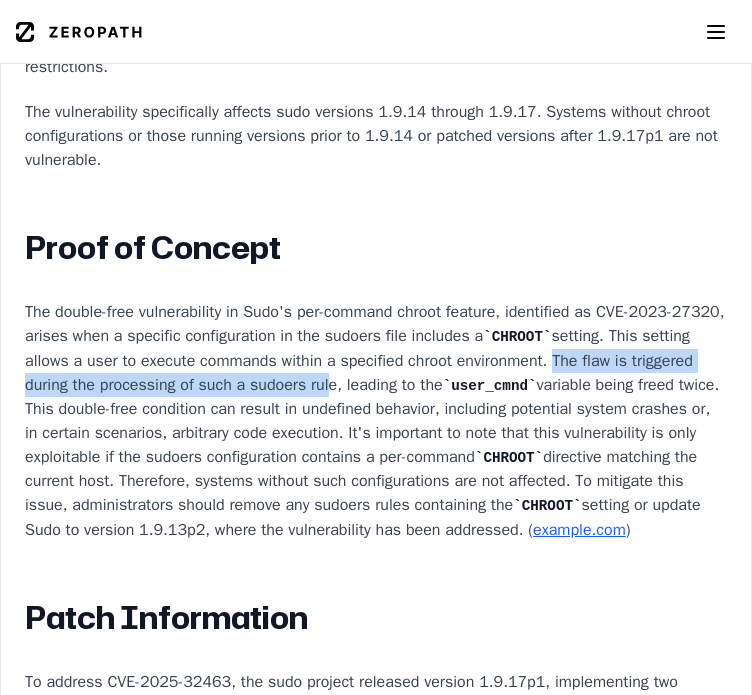 click on "The double-free vulnerability in Sudo's per-command chroot feature, identified as CVE-2023-27320, arises when a specific configuration in the sudoers file includes a  CHROOT  setting. This setting allows a user to execute commands within a specified chroot environment. The flaw is triggered during the processing of such a sudoers rule, leading to the  user_cmnd  variable being freed twice. This double-free condition can result in undefined behavior, including potential system crashes or, in certain scenarios, arbitrary code execution. It's important to note that this vulnerability is only exploitable if the sudoers configuration contains a per-command  CHROOT  directive matching the current host. Therefore, systems without such configurations are not affected. To mitigate this issue, administrators should remove any sudoers rules containing the  CHROOT  setting or update Sudo to version 1.9.13p2, where the vulnerability has been addressed. ( openwall.com )" at bounding box center (376, 420) 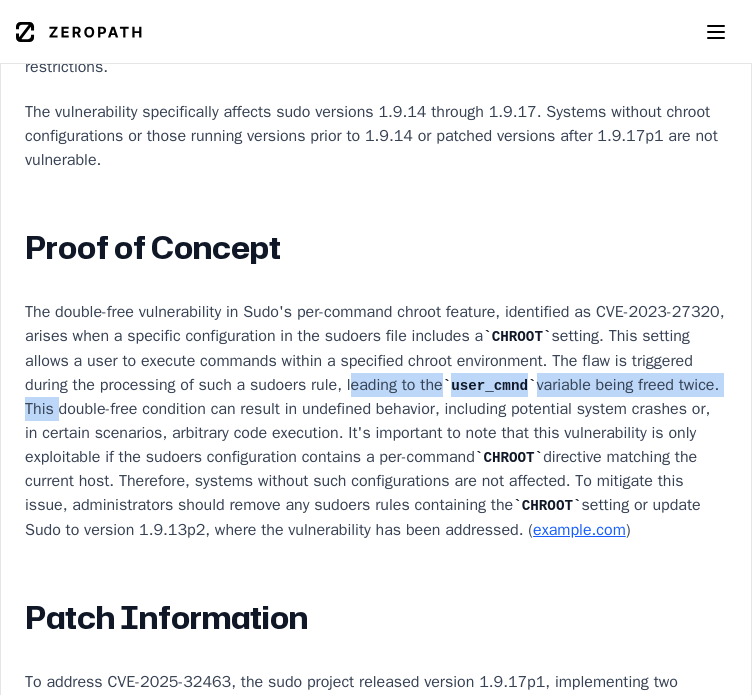 drag, startPoint x: 19, startPoint y: 432, endPoint x: 450, endPoint y: 439, distance: 431.05685 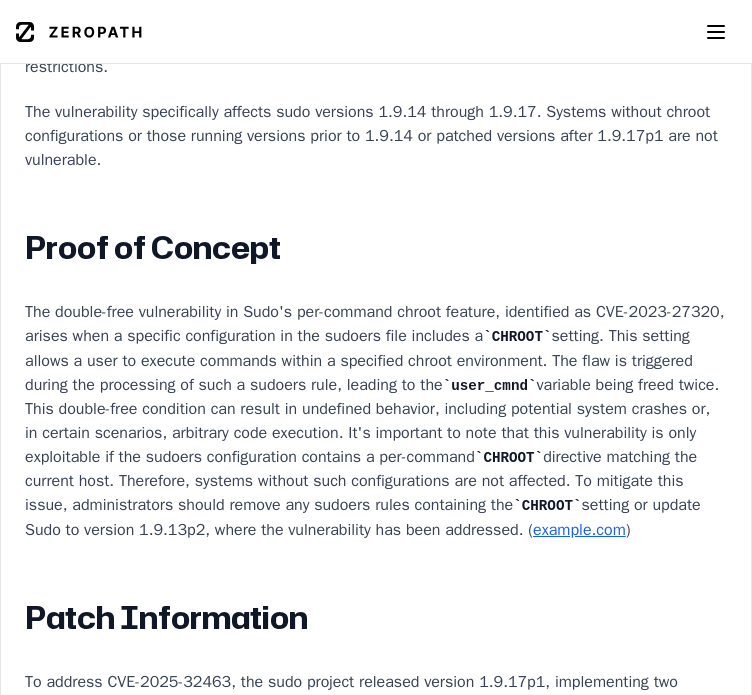 click on "The double-free vulnerability in Sudo's per-command chroot feature, identified as CVE-2023-27320, arises when a specific configuration in the sudoers file includes a  CHROOT  setting. This setting allows a user to execute commands within a specified chroot environment. The flaw is triggered during the processing of such a sudoers rule, leading to the  user_cmnd  variable being freed twice. This double-free condition can result in undefined behavior, including potential system crashes or, in certain scenarios, arbitrary code execution. It's important to note that this vulnerability is only exploitable if the sudoers configuration contains a per-command  CHROOT  directive matching the current host. Therefore, systems without such configurations are not affected. To mitigate this issue, administrators should remove any sudoers rules containing the  CHROOT  setting or update Sudo to version 1.9.13p2, where the vulnerability has been addressed. ( openwall.com )" at bounding box center [376, 420] 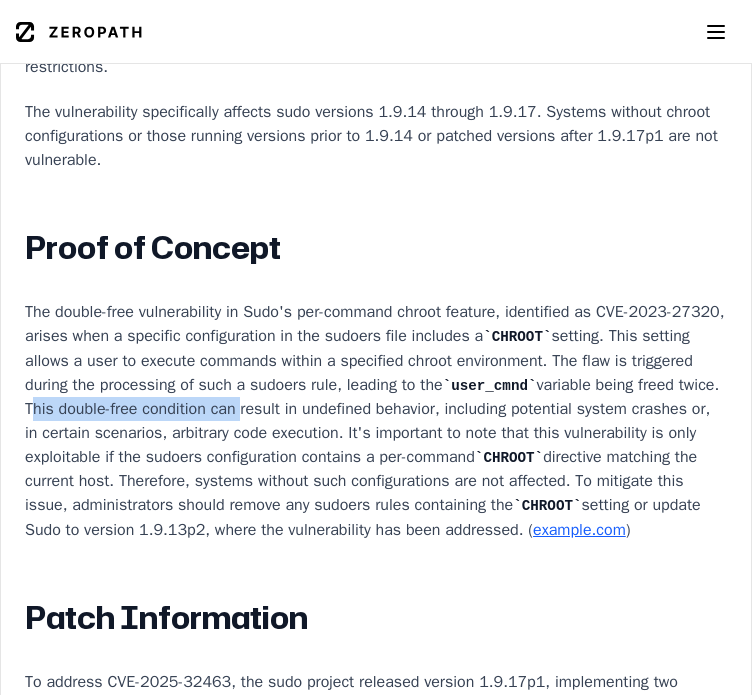 drag, startPoint x: 424, startPoint y: 439, endPoint x: 750, endPoint y: 439, distance: 326 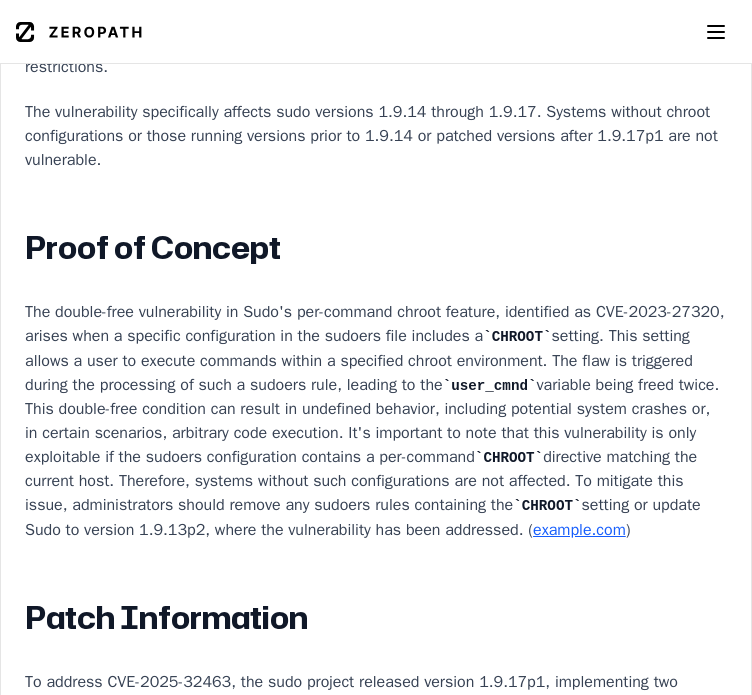 click on "The double-free vulnerability in Sudo's per-command chroot feature, identified as CVE-2023-27320, arises when a specific configuration in the sudoers file includes a  CHROOT  setting. This setting allows a user to execute commands within a specified chroot environment. The flaw is triggered during the processing of such a sudoers rule, leading to the  user_cmnd  variable being freed twice. This double-free condition can result in undefined behavior, including potential system crashes or, in certain scenarios, arbitrary code execution. It's important to note that this vulnerability is only exploitable if the sudoers configuration contains a per-command  CHROOT  directive matching the current host. Therefore, systems without such configurations are not affected. To mitigate this issue, administrators should remove any sudoers rules containing the  CHROOT  setting or update Sudo to version 1.9.13p2, where the vulnerability has been addressed. ( openwall.com )" at bounding box center [376, 420] 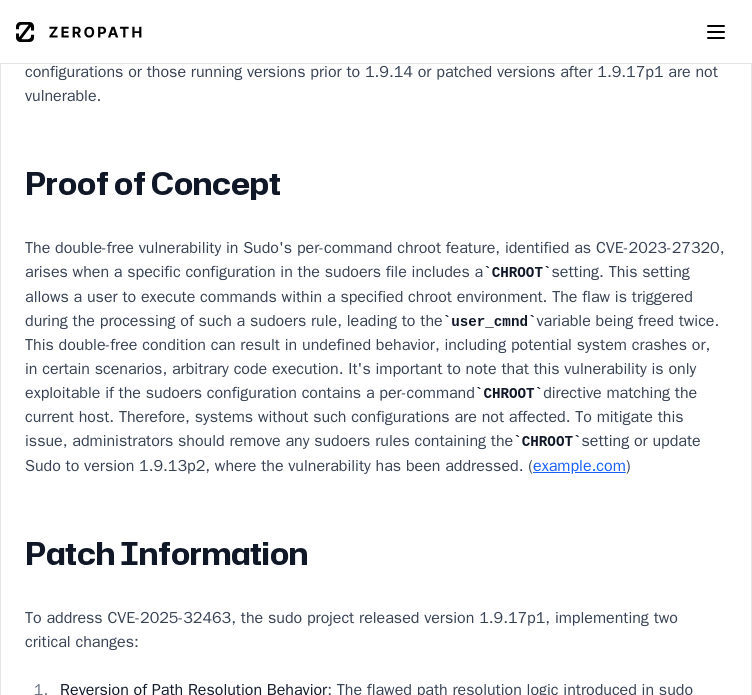 scroll, scrollTop: 2200, scrollLeft: 0, axis: vertical 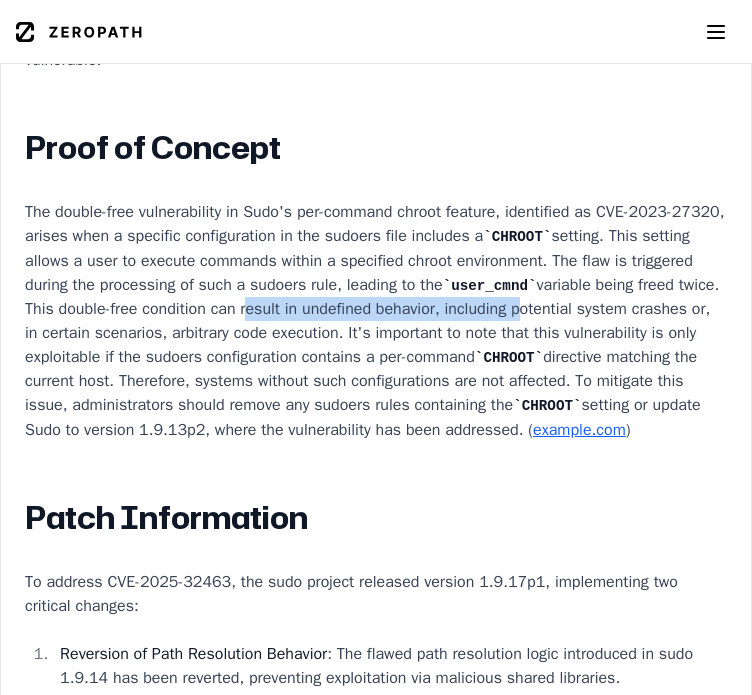 drag, startPoint x: 19, startPoint y: 361, endPoint x: 311, endPoint y: 347, distance: 292.33542 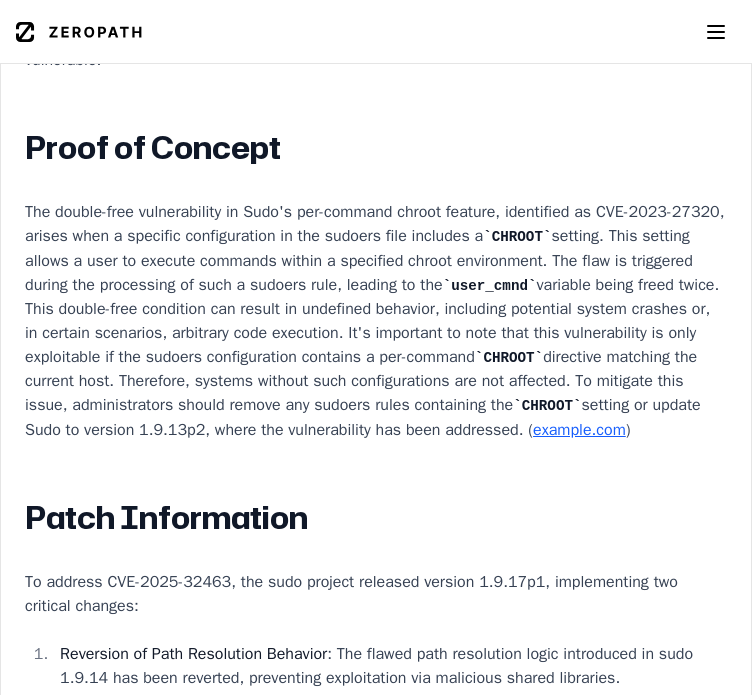 click on "The double-free vulnerability in Sudo's per-command chroot feature, identified as CVE-2023-27320, arises when a specific configuration in the sudoers file includes a  CHROOT  setting. This setting allows a user to execute commands within a specified chroot environment. The flaw is triggered during the processing of such a sudoers rule, leading to the  user_cmnd  variable being freed twice. This double-free condition can result in undefined behavior, including potential system crashes or, in certain scenarios, arbitrary code execution. It's important to note that this vulnerability is only exploitable if the sudoers configuration contains a per-command  CHROOT  directive matching the current host. Therefore, systems without such configurations are not affected. To mitigate this issue, administrators should remove any sudoers rules containing the  CHROOT  setting or update Sudo to version 1.9.13p2, where the vulnerability has been addressed. ( openwall.com )" at bounding box center (376, 320) 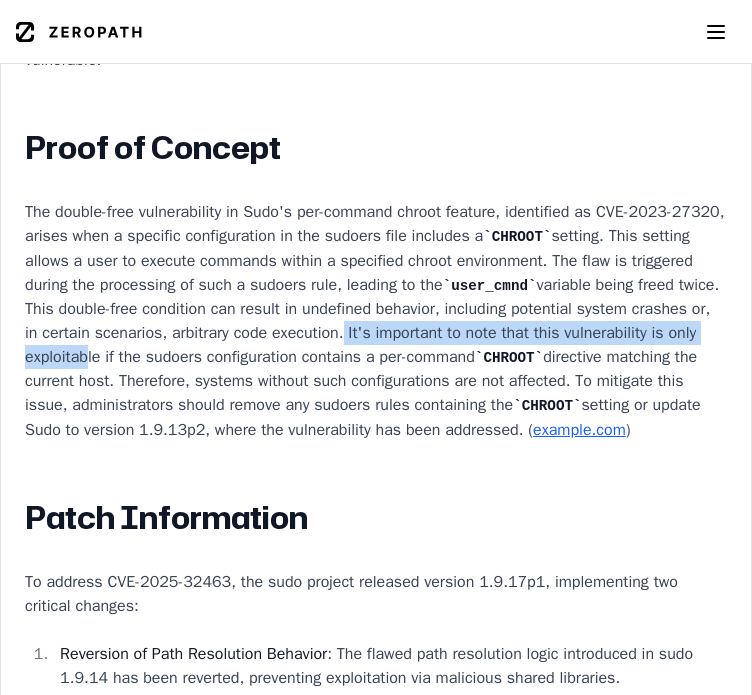 drag, startPoint x: 197, startPoint y: 386, endPoint x: 646, endPoint y: 387, distance: 449.0011 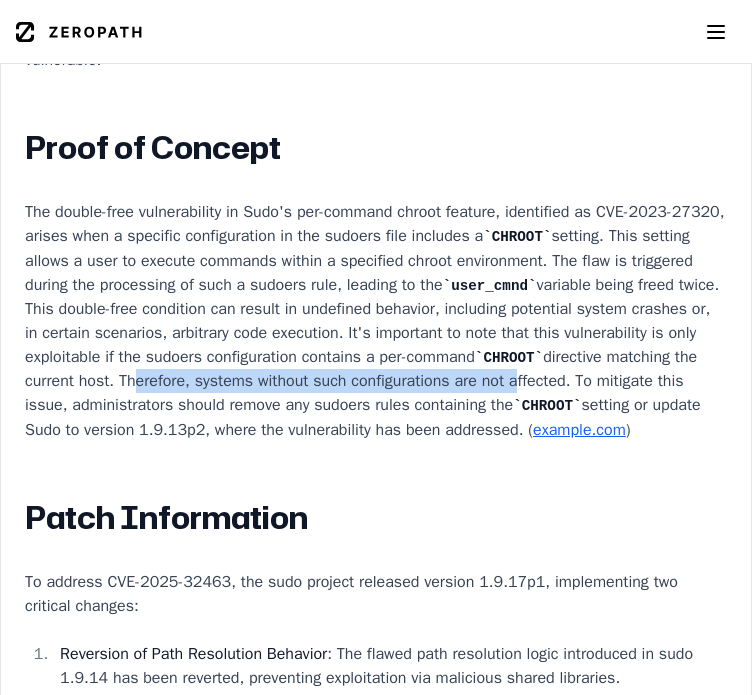 drag, startPoint x: 128, startPoint y: 431, endPoint x: 526, endPoint y: 425, distance: 398.04523 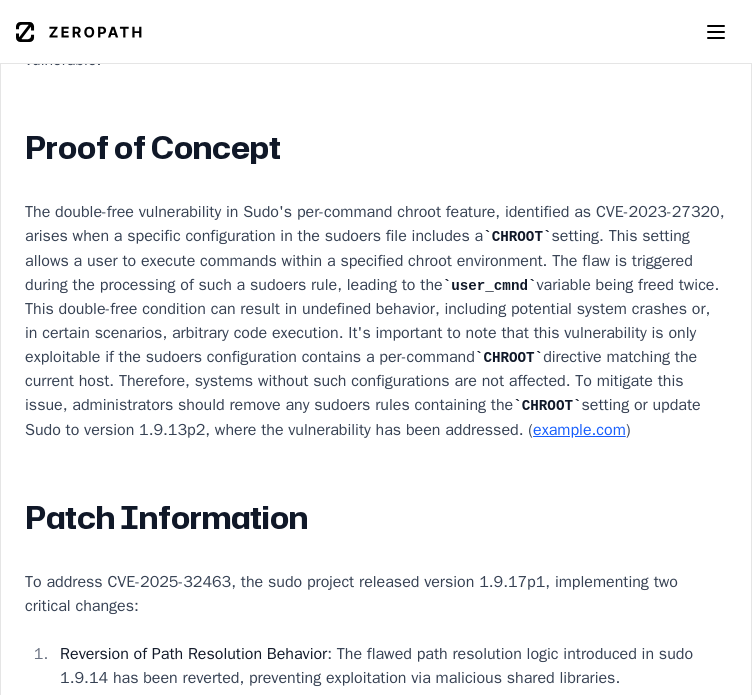 click on "The double-free vulnerability in Sudo's per-command chroot feature, identified as CVE-2023-27320, arises when a specific configuration in the sudoers file includes a  CHROOT  setting. This setting allows a user to execute commands within a specified chroot environment. The flaw is triggered during the processing of such a sudoers rule, leading to the  user_cmnd  variable being freed twice. This double-free condition can result in undefined behavior, including potential system crashes or, in certain scenarios, arbitrary code execution. It's important to note that this vulnerability is only exploitable if the sudoers configuration contains a per-command  CHROOT  directive matching the current host. Therefore, systems without such configurations are not affected. To mitigate this issue, administrators should remove any sudoers rules containing the  CHROOT  setting or update Sudo to version 1.9.13p2, where the vulnerability has been addressed. ( openwall.com )" at bounding box center (376, 320) 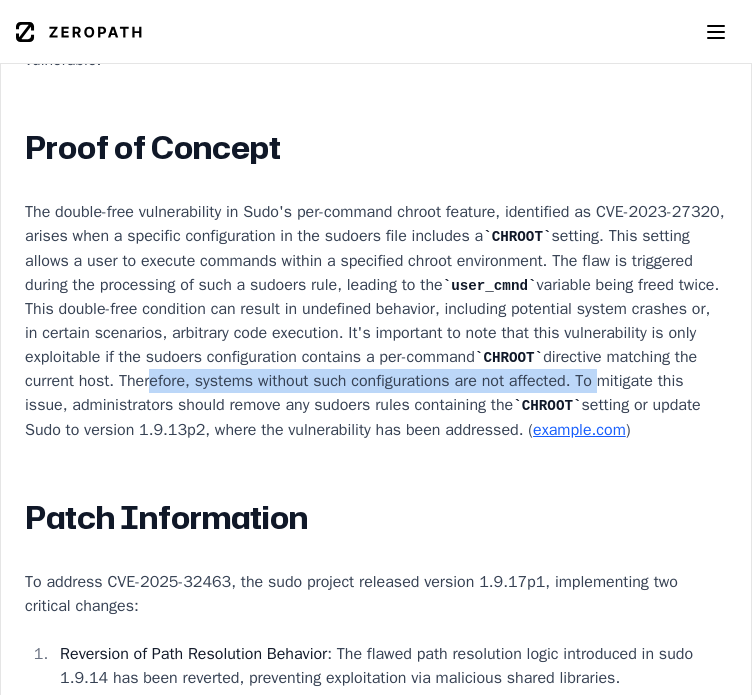 drag, startPoint x: 150, startPoint y: 441, endPoint x: 632, endPoint y: 438, distance: 482.00934 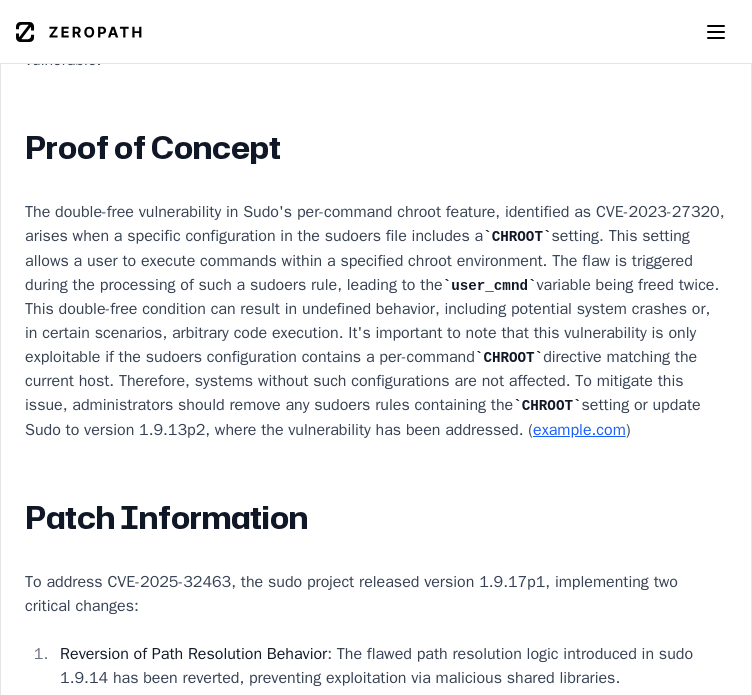 scroll, scrollTop: 2600, scrollLeft: 0, axis: vertical 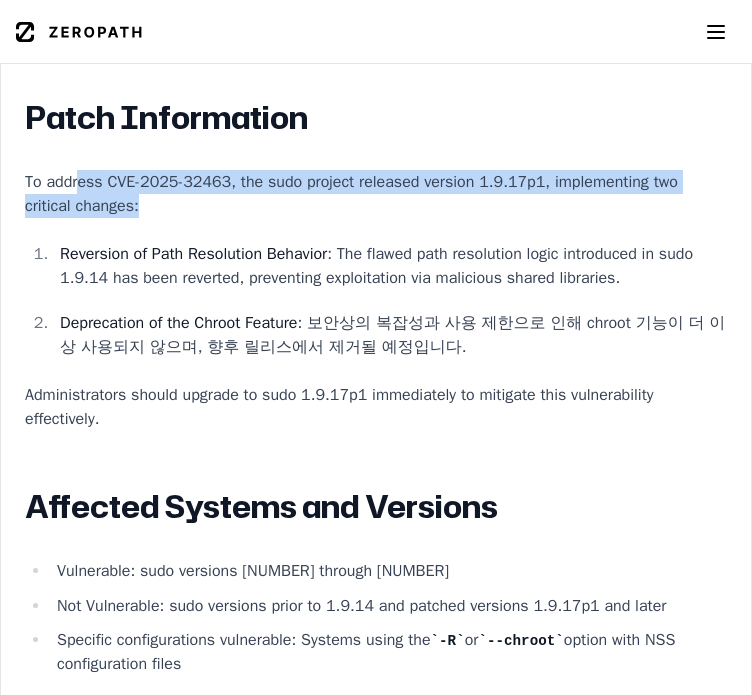 drag, startPoint x: 78, startPoint y: 240, endPoint x: 254, endPoint y: 307, distance: 188.32153 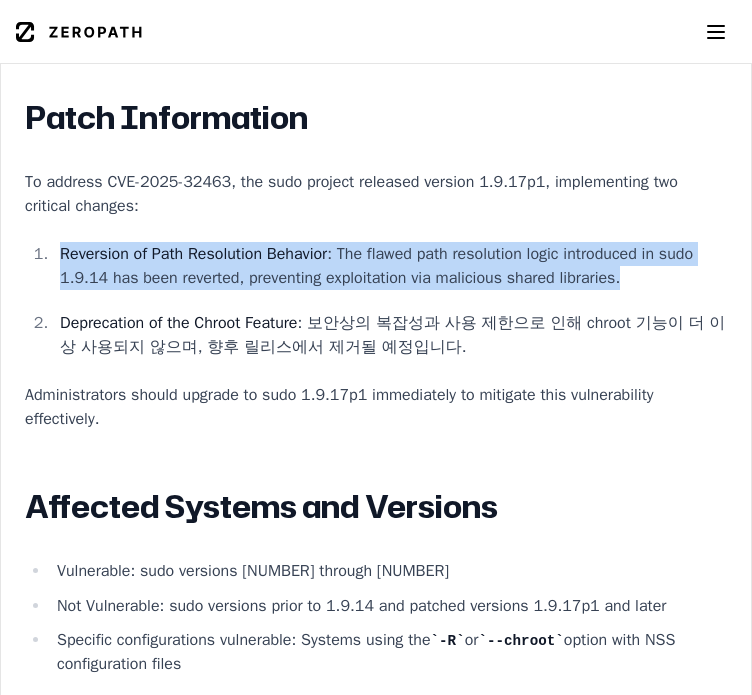 drag, startPoint x: 69, startPoint y: 310, endPoint x: 224, endPoint y: 375, distance: 168.07736 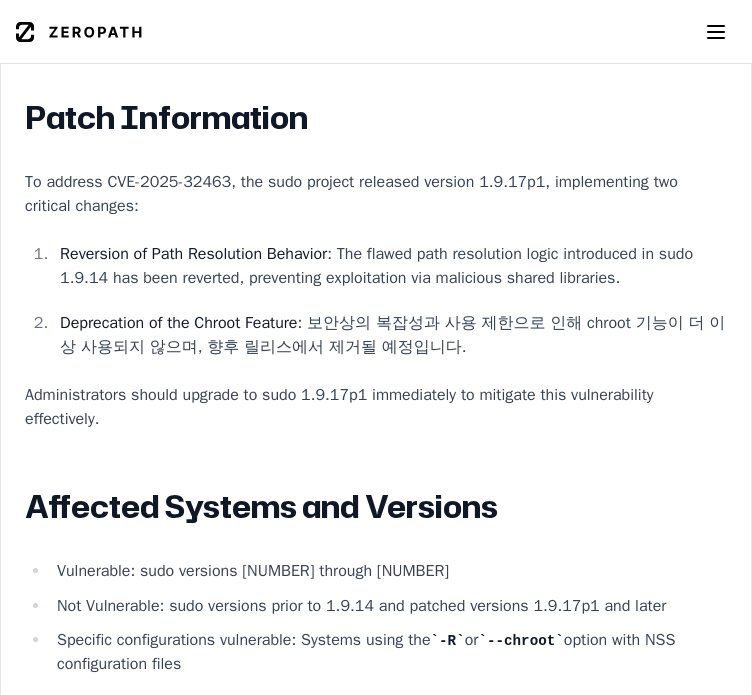 click on "Reversion of Path Resolution Behavior : The flawed path resolution logic introduced in sudo 1.9.14 has been reverted, preventing exploitation via malicious shared libraries.
Deprecation of the Chroot Feature : The chroot functionality has been deprecated due to security complexities and limited usage, with removal planned for future releases." at bounding box center (376, 300) 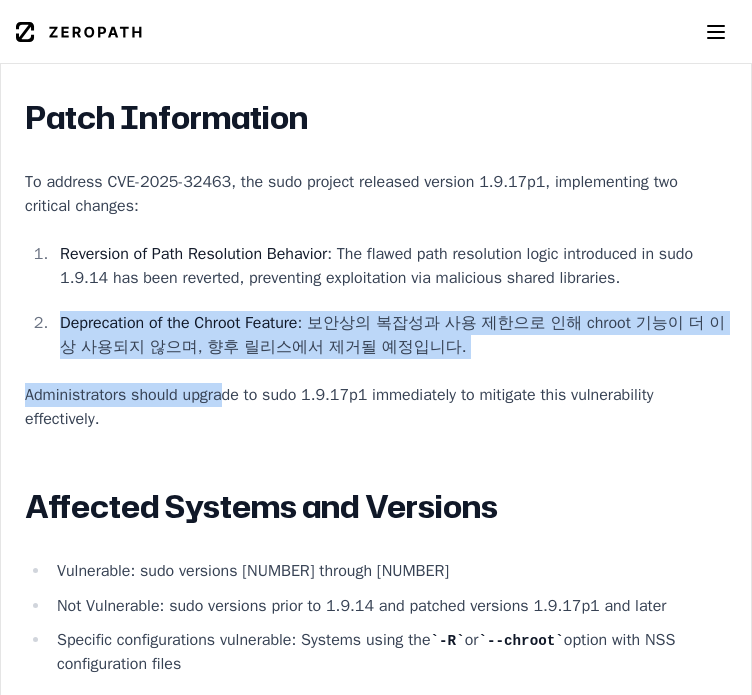 drag, startPoint x: 184, startPoint y: 397, endPoint x: 239, endPoint y: 487, distance: 105.47511 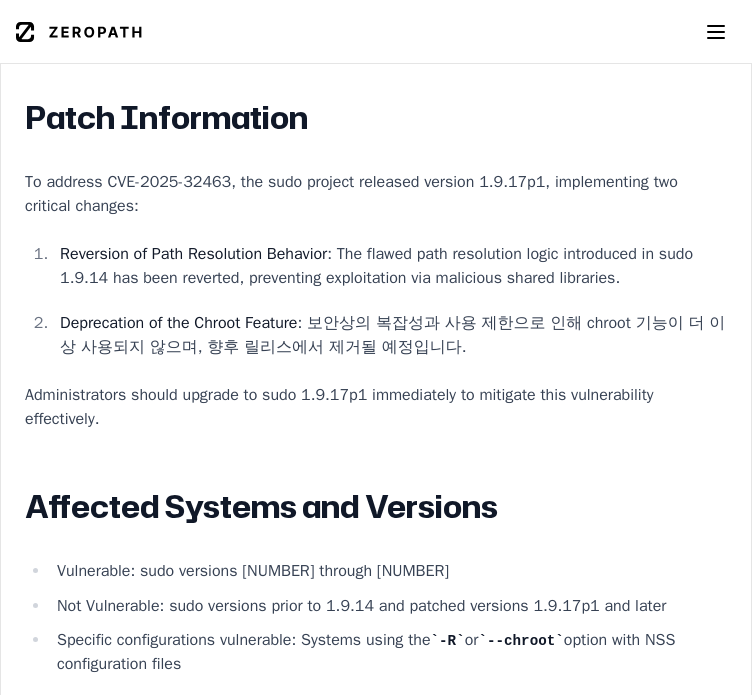 click on "Sudo's Chroot Misstep: Unpacking CVE-2025-32463 Privilege Escalation
Introduction
In the ever-evolving landscape of Linux security, even trusted utilities like sudo can introduce critical vulnerabilities. CVE-2025-32463, a recently disclosed privilege escalation flaw, underscores this reality by enabling local attackers to escalate privileges to root through sudo's chroot option. Given sudo's ubiquity across Linux systems, understanding and mitigating this vulnerability is crucial for security professionals.
Technical Information
CVE-2025-32463 stems from a design flaw introduced in sudo version 1.9.14, where path resolution occurs within a user-controlled chroot environment prematurely during sudoers policy evaluation. Specifically, when sudo is invoked with the -R or --chroot option, it attempts to load /etc/nsswitch.conf from the attacker-defined chroot directory. Attackers exploit this behavior by placing a malicious nsswitch.conf
Proof of Concept
CHROOT user_cmnd CHROOT CHROOT )" at bounding box center (376, 132) 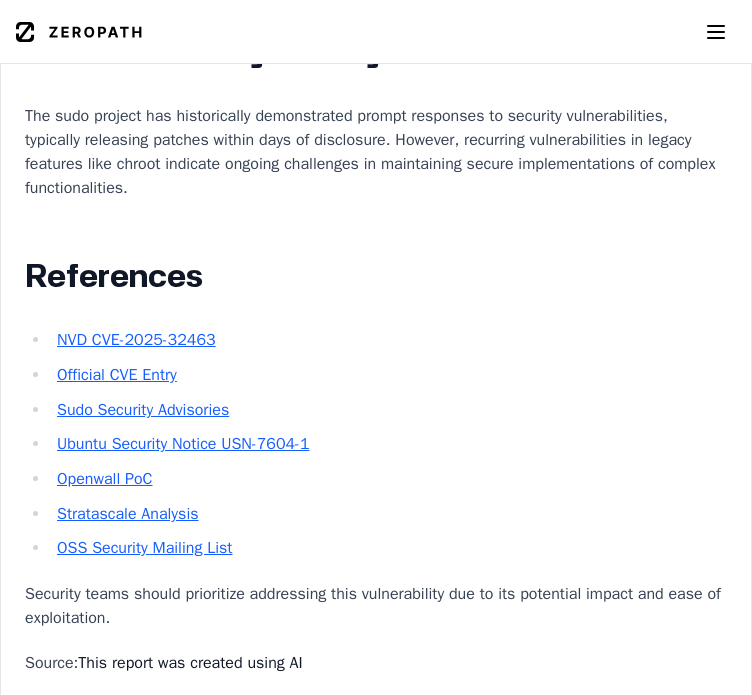 scroll, scrollTop: 3300, scrollLeft: 0, axis: vertical 